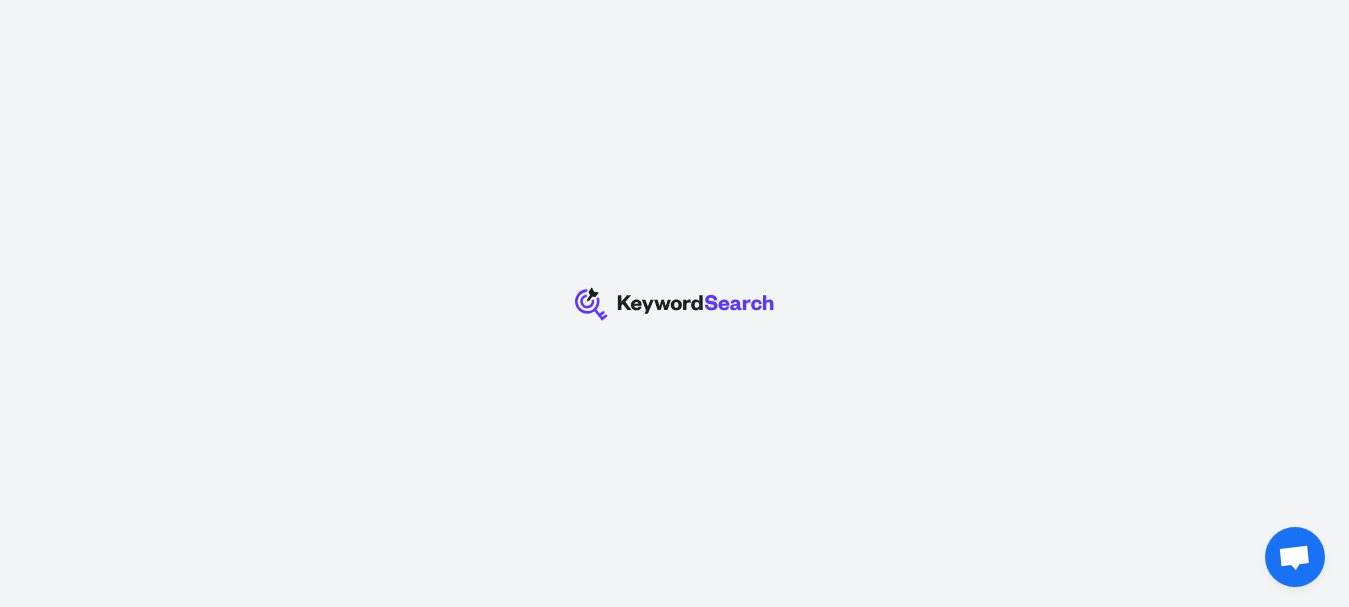 scroll, scrollTop: 0, scrollLeft: 0, axis: both 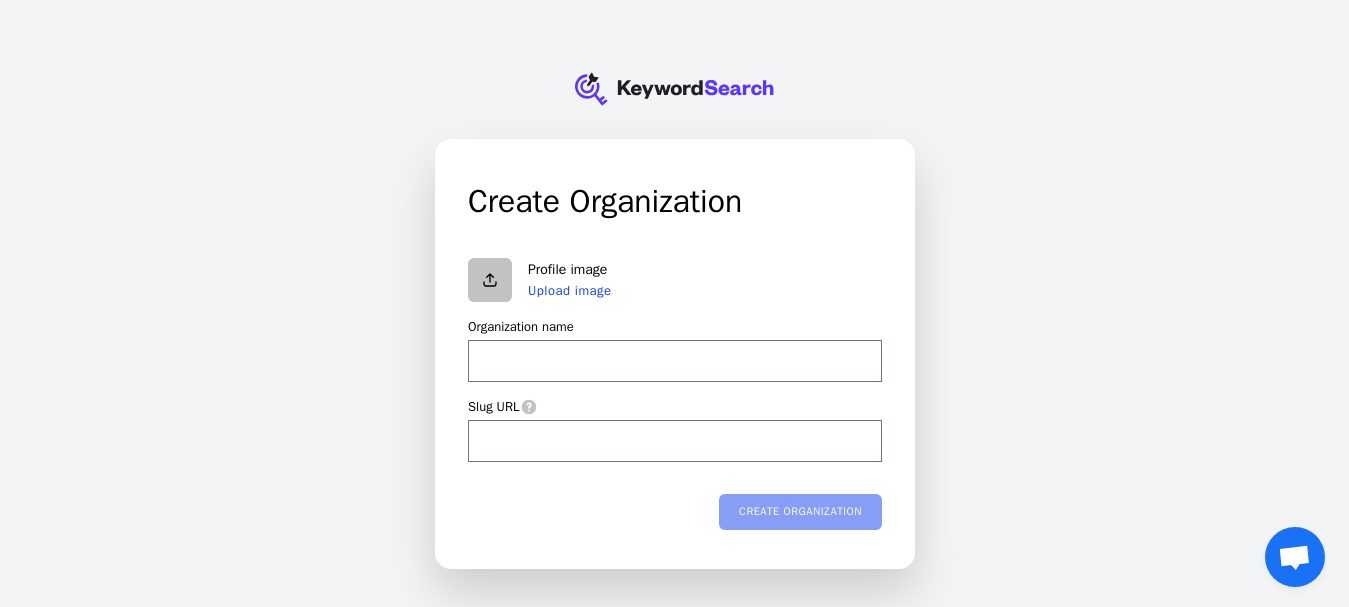 type 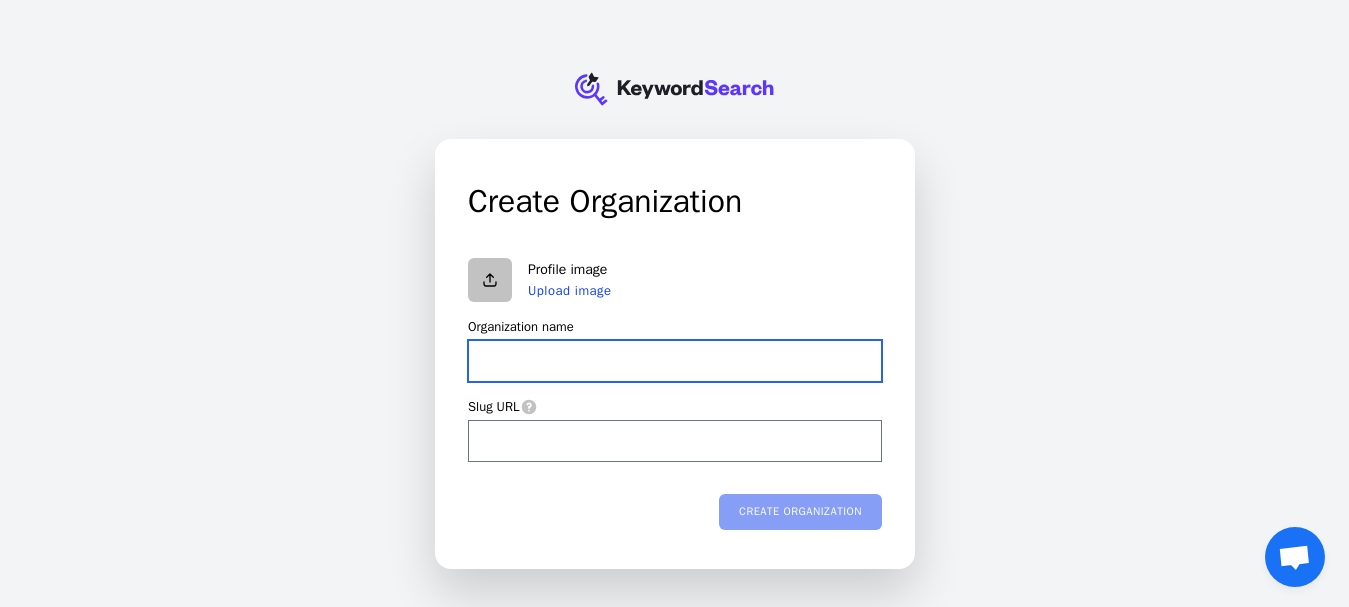 click on "Organization name" at bounding box center [675, 361] 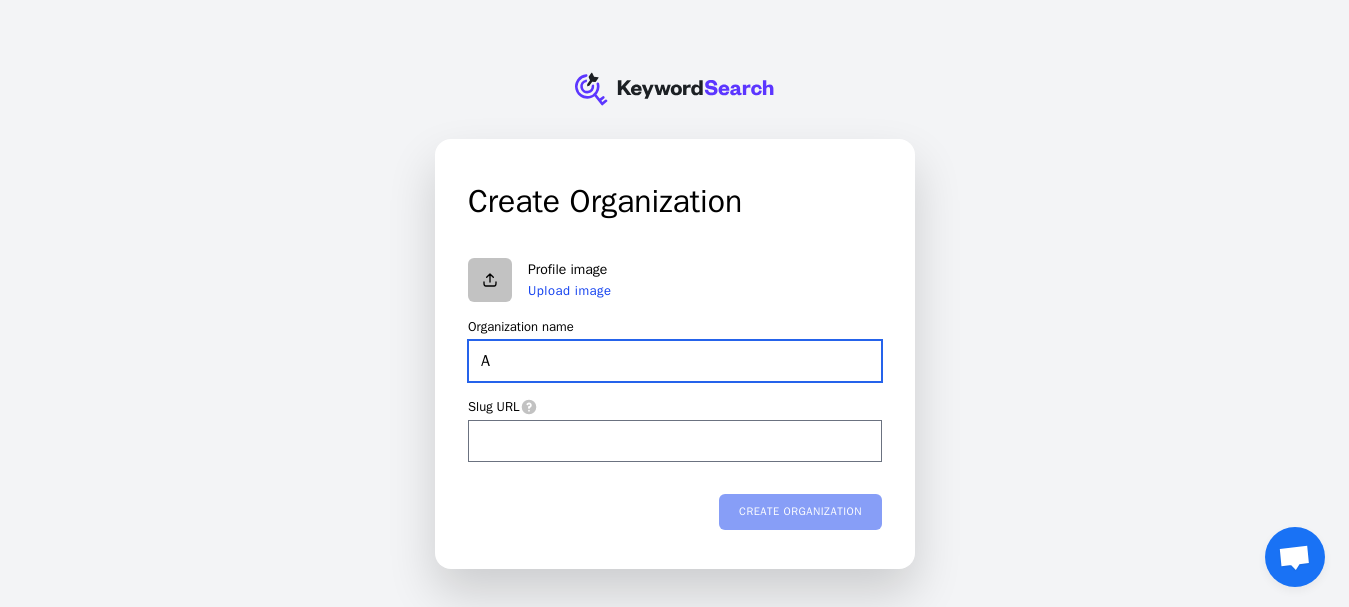 type on "A" 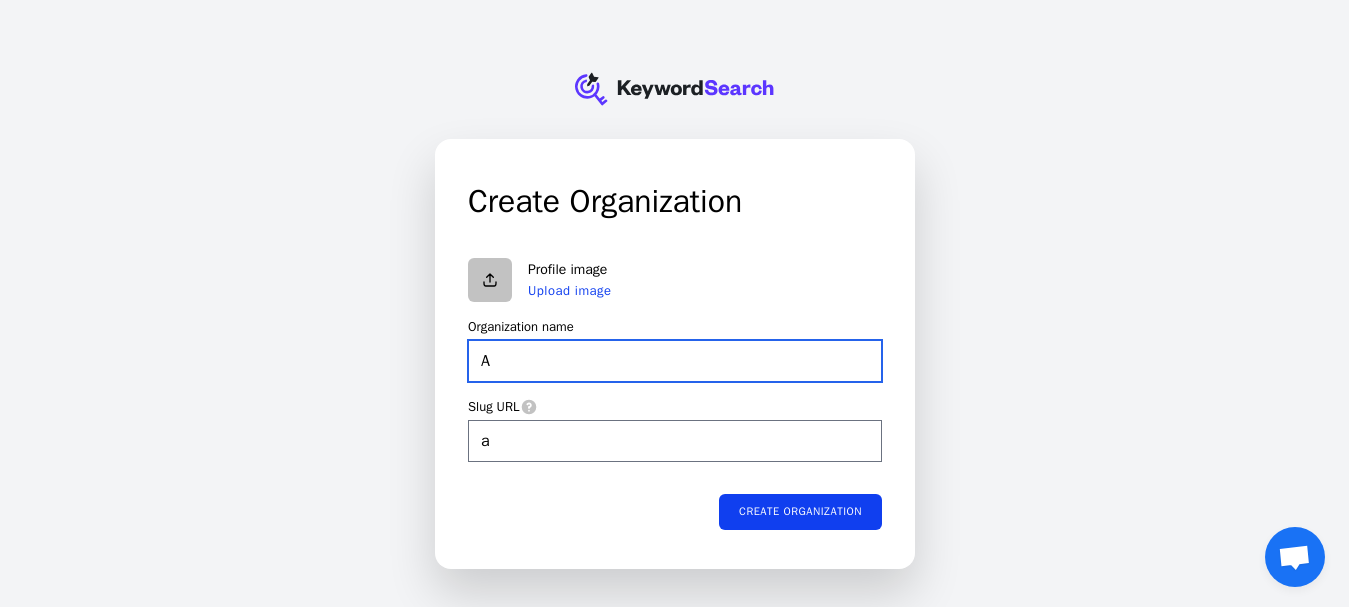 type on "AD" 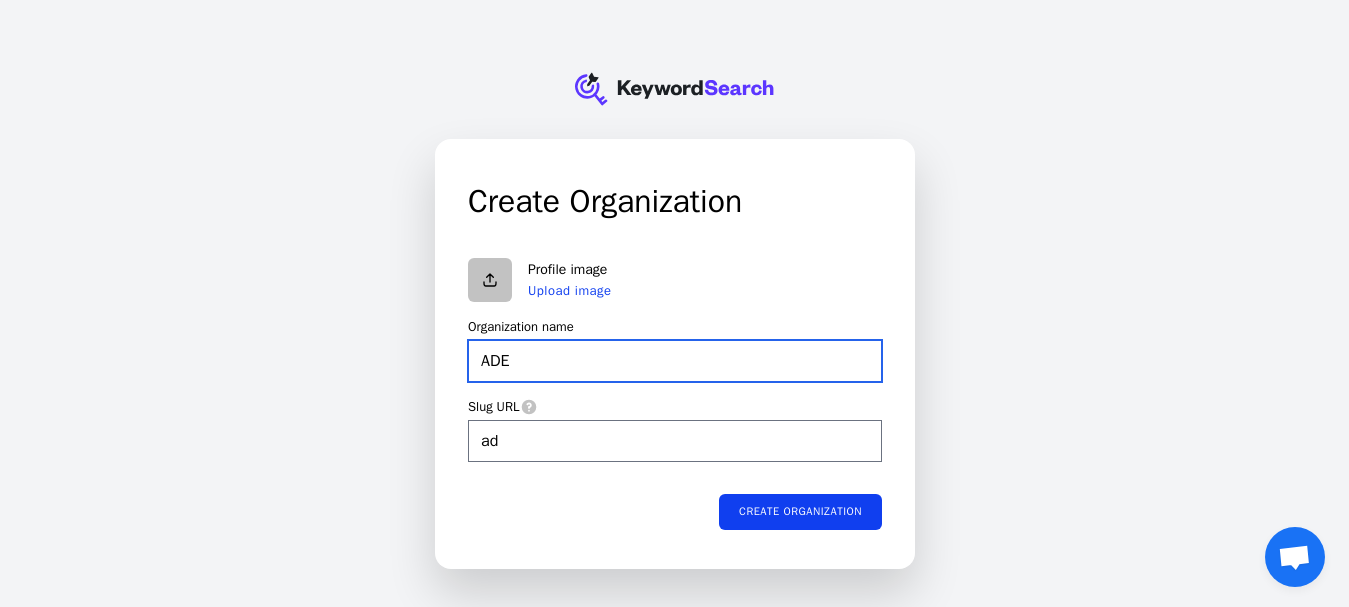 type on "ADE" 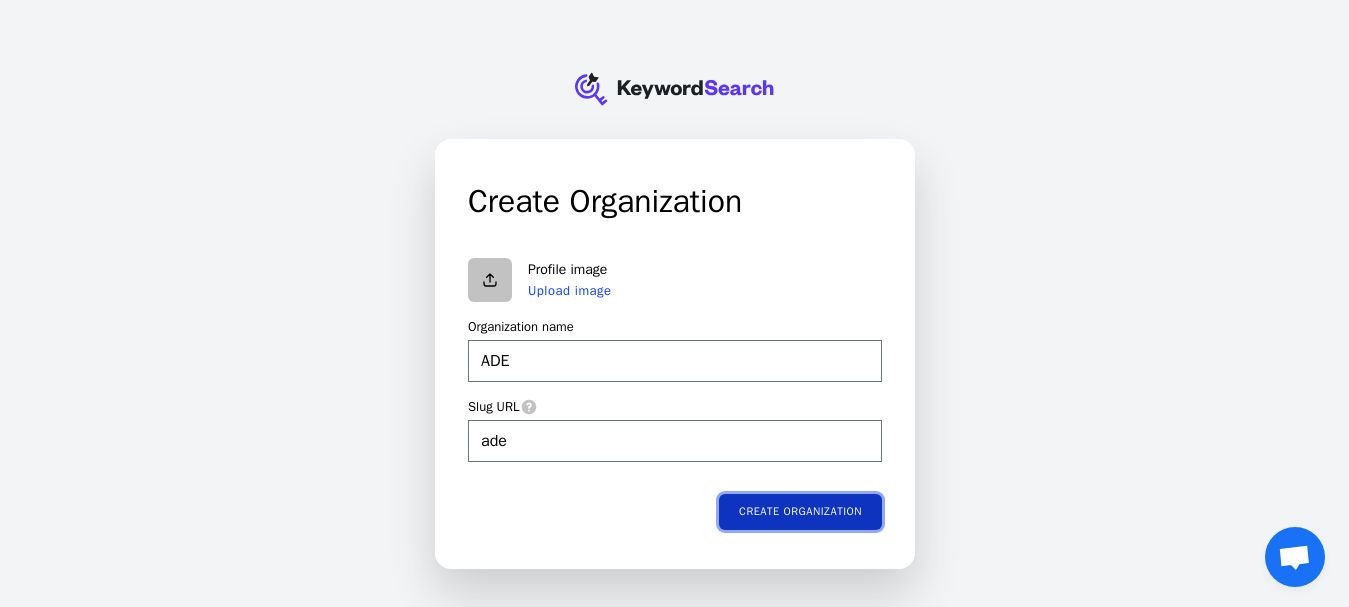 click on "Create organization" at bounding box center [800, 511] 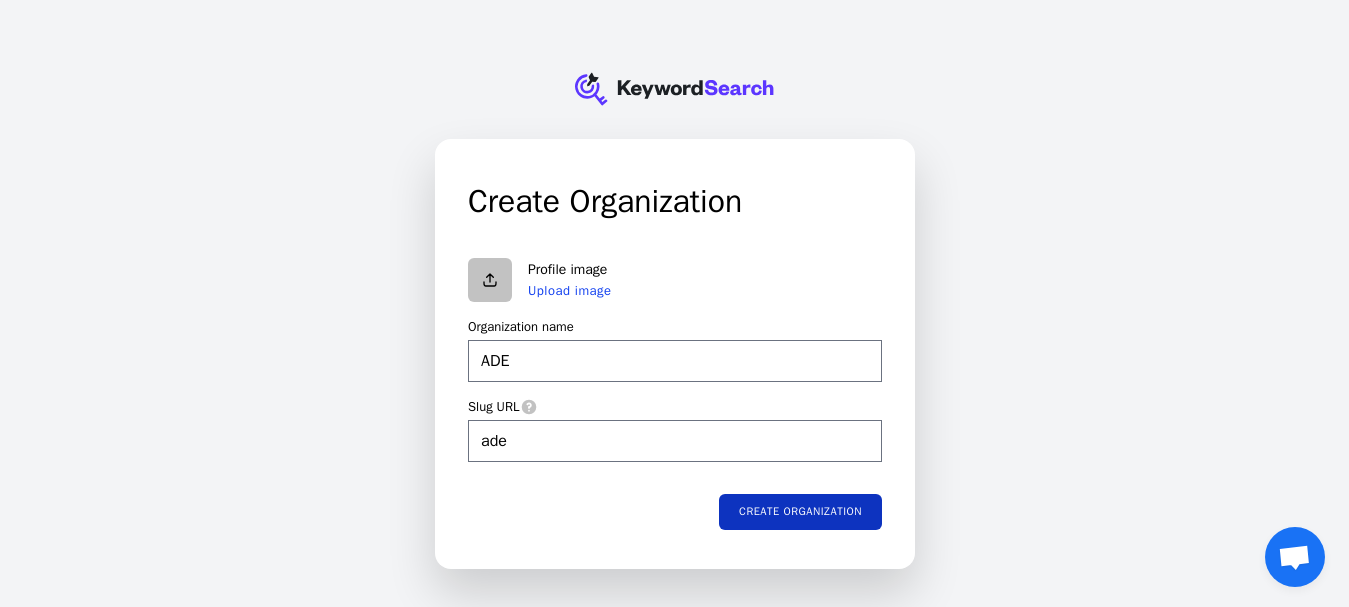type on "ADE" 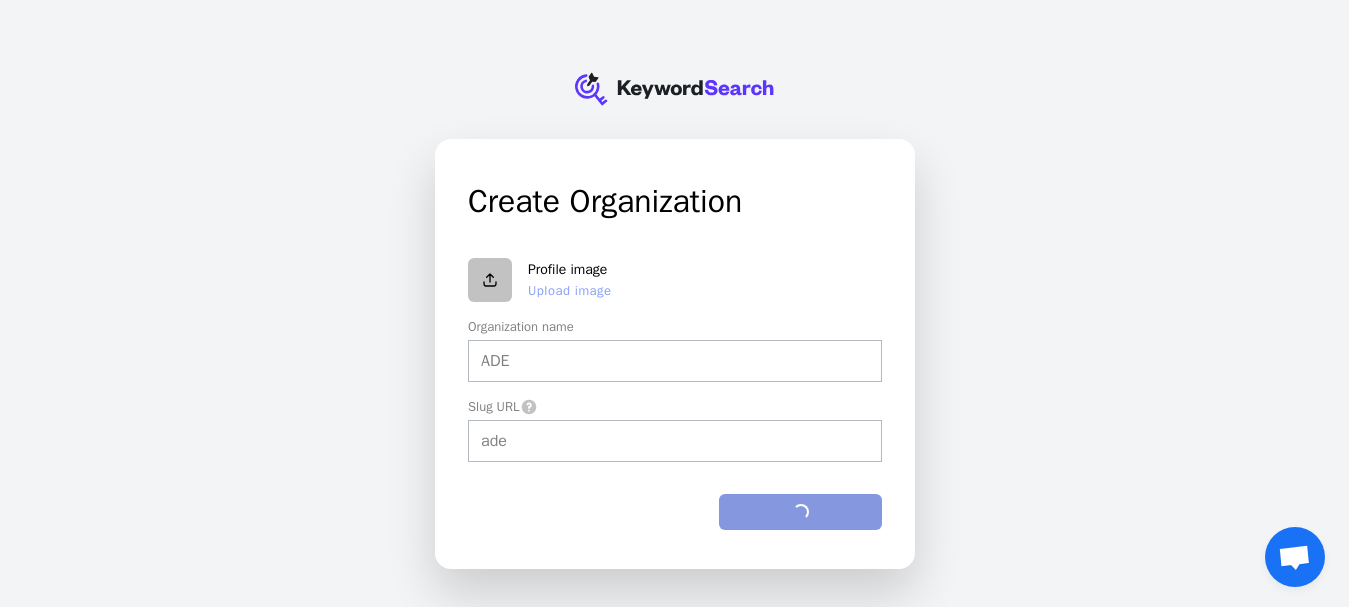 type on "ADE" 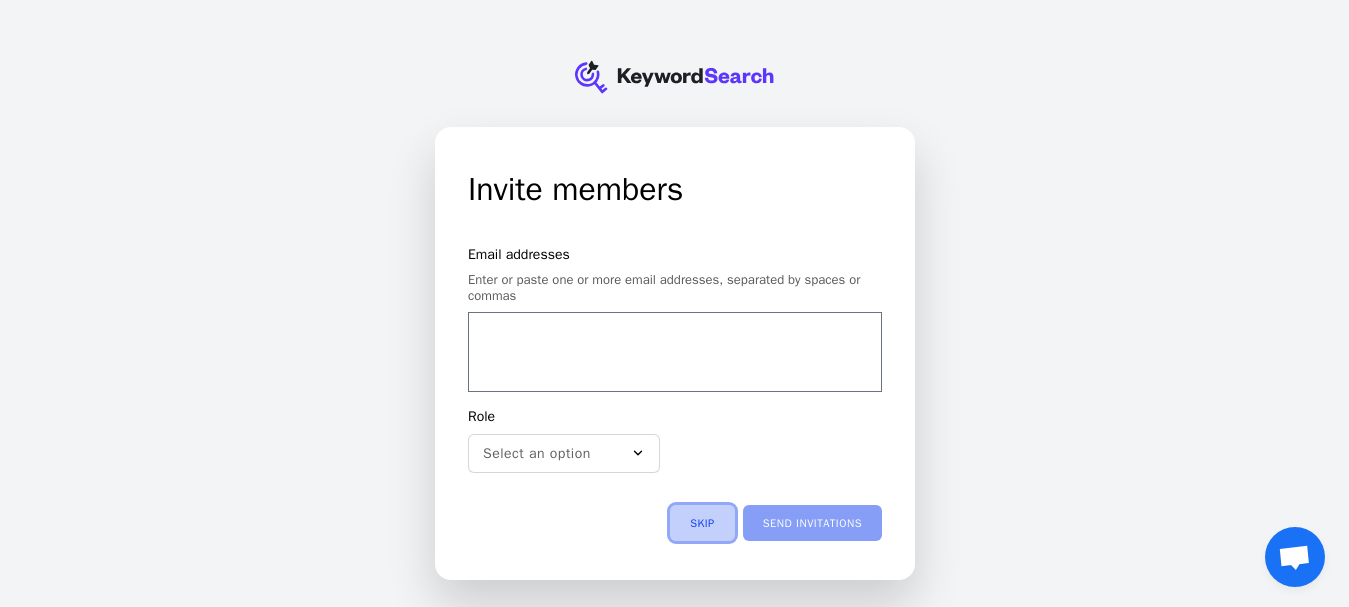 click on "Skip" at bounding box center (702, 523) 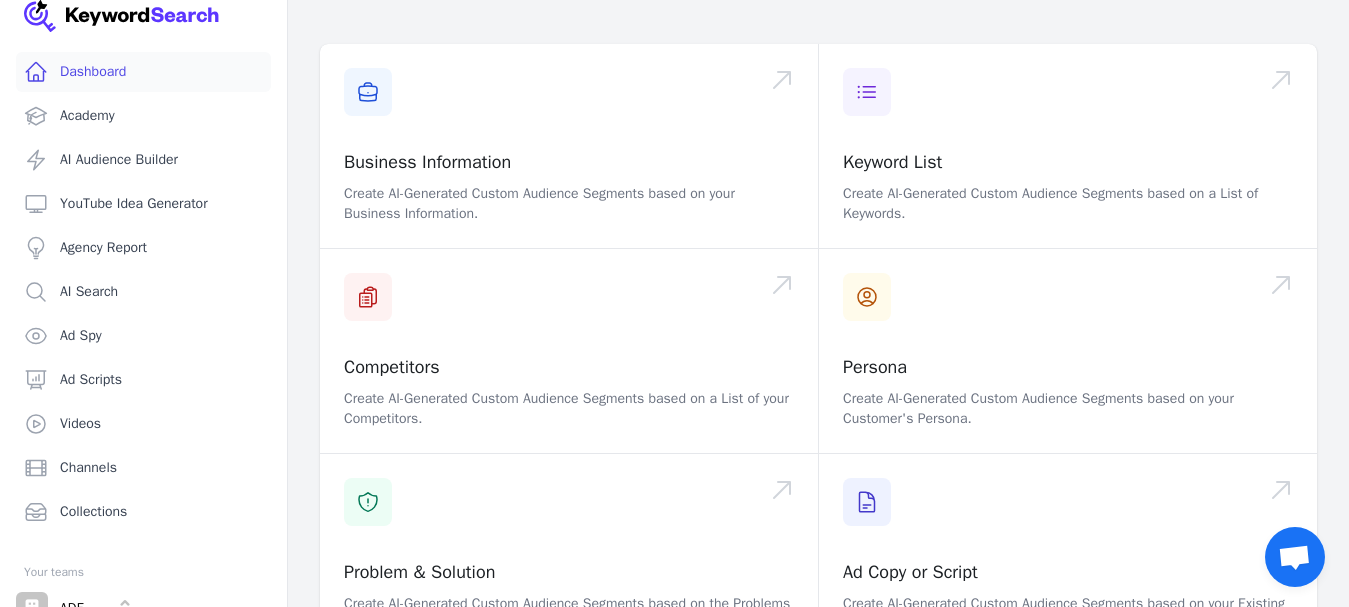 scroll, scrollTop: 405, scrollLeft: 0, axis: vertical 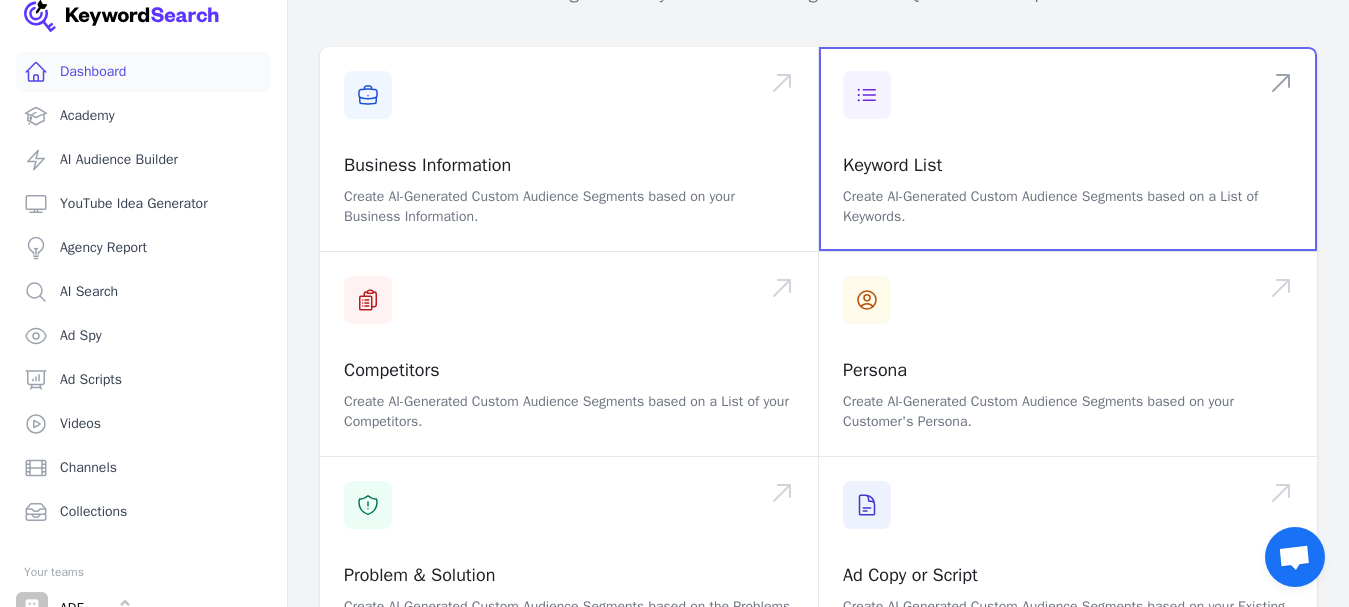 click at bounding box center (1068, 149) 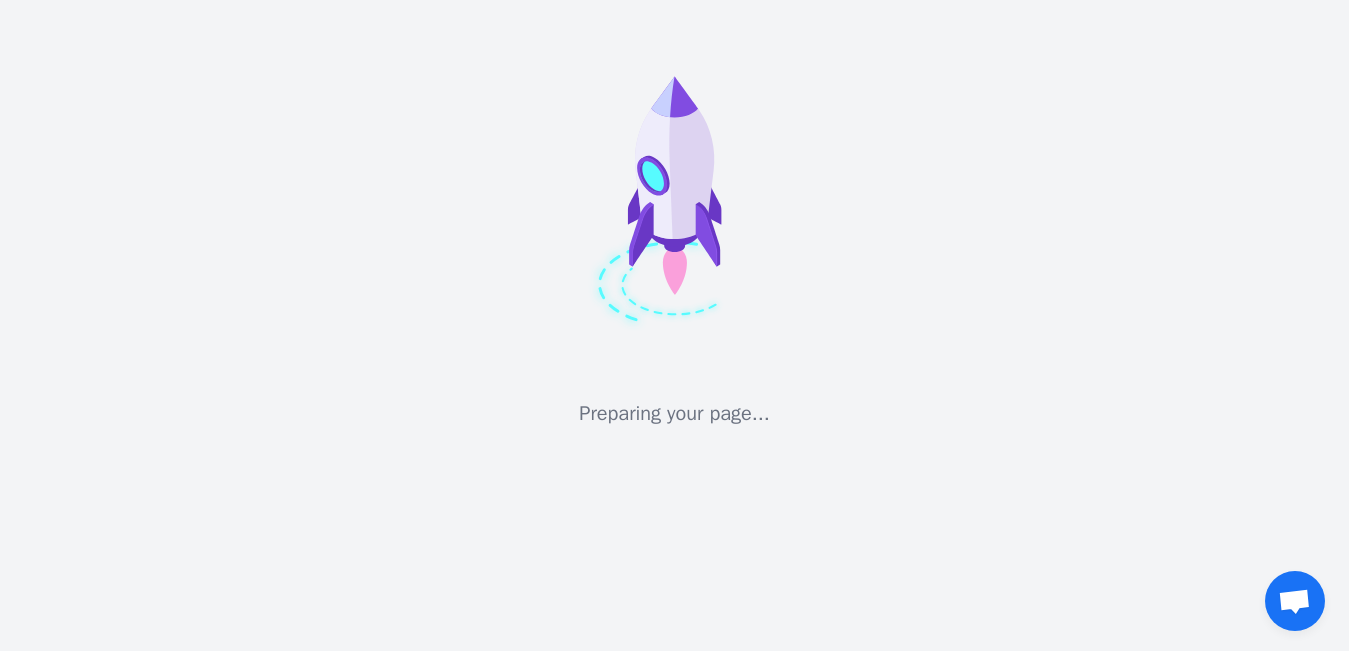 scroll, scrollTop: 0, scrollLeft: 0, axis: both 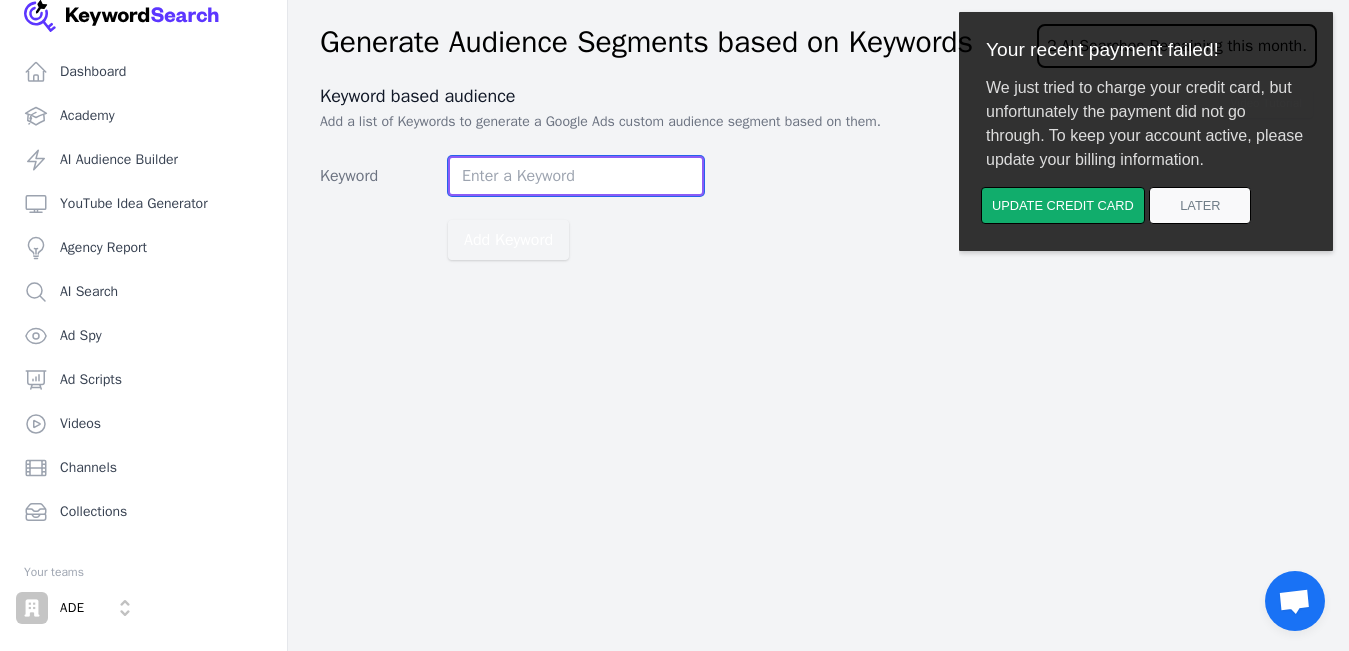 click on "Keyword" at bounding box center [576, 176] 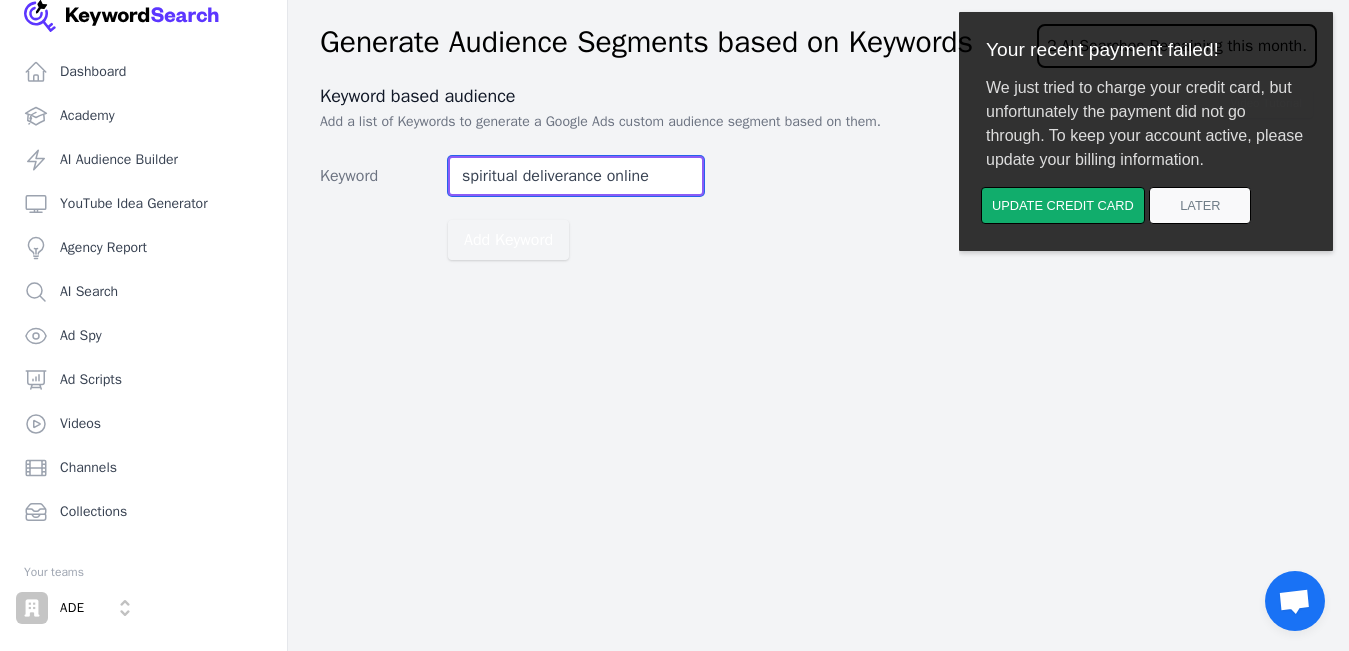 type on "spiritual deliverance online" 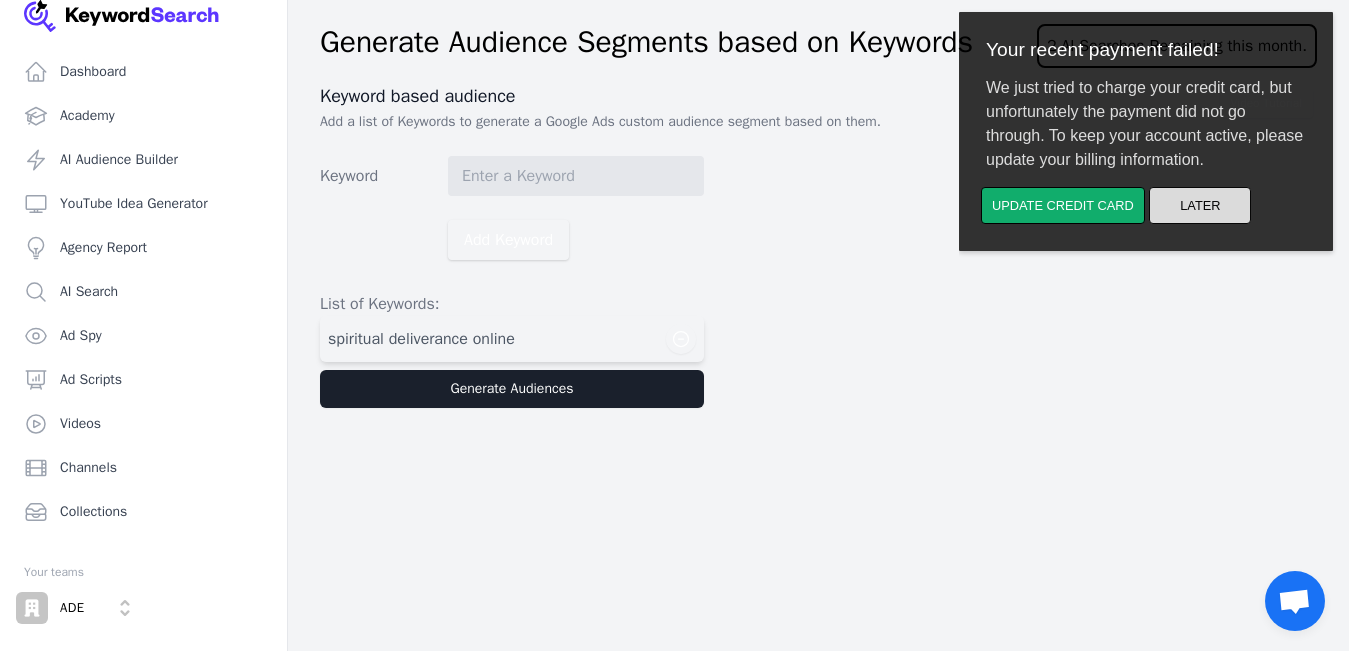 click on "Later" at bounding box center [1200, 205] 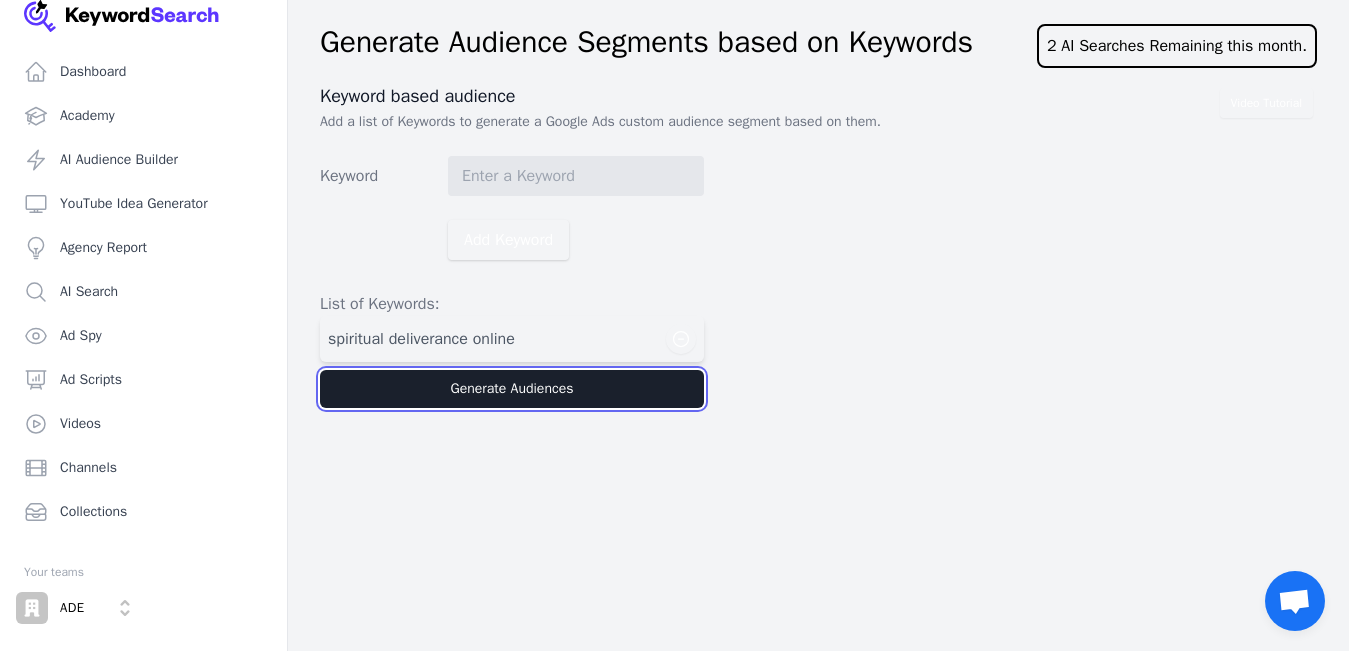 click on "Generate Audiences" at bounding box center [512, 389] 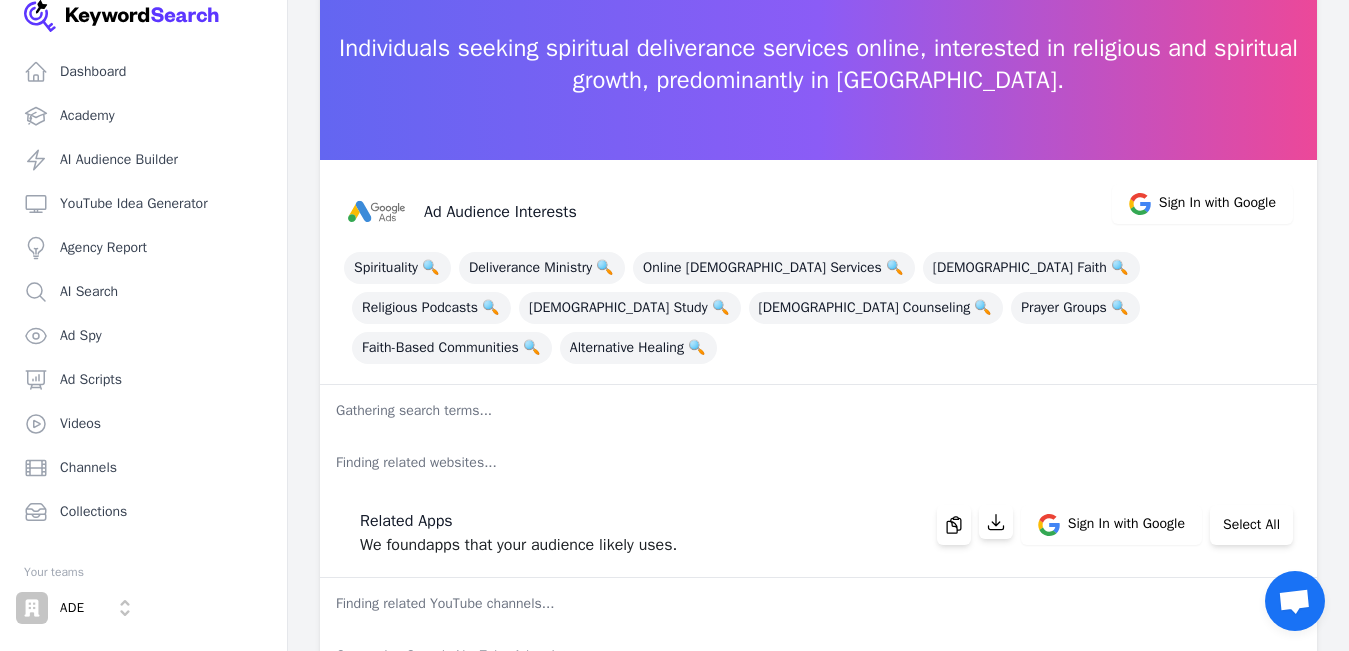 scroll, scrollTop: 160, scrollLeft: 0, axis: vertical 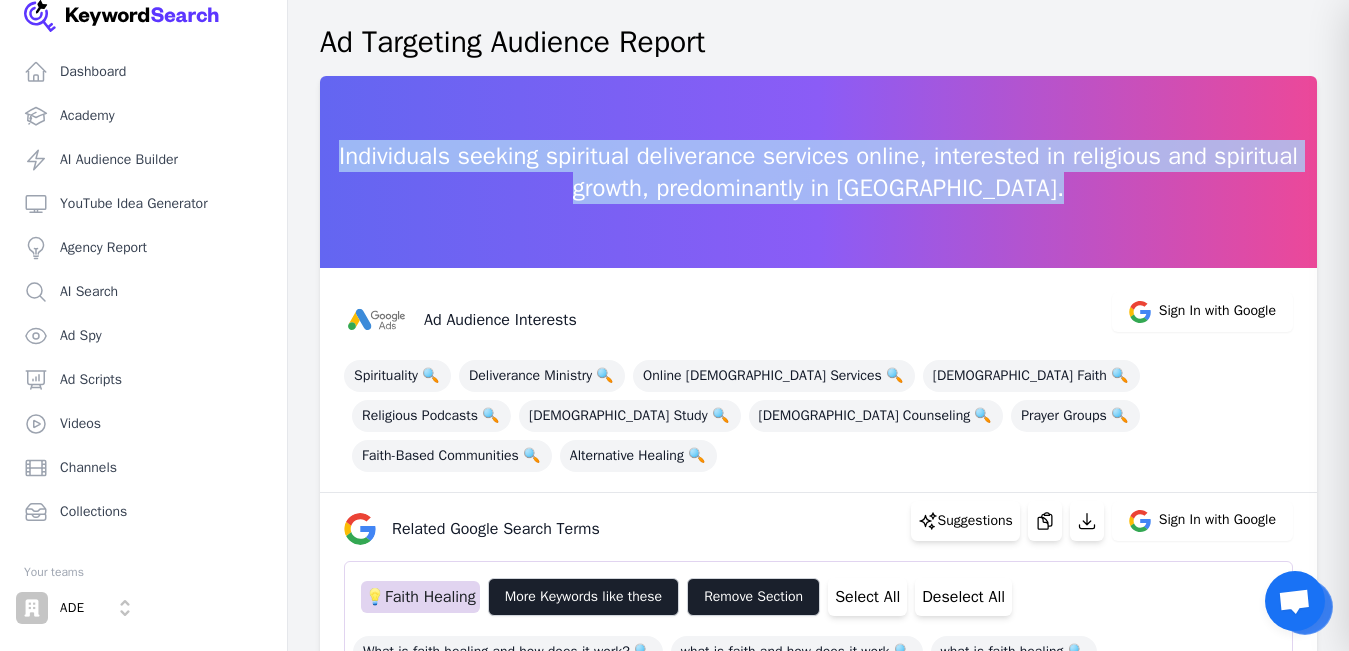 drag, startPoint x: 1142, startPoint y: 198, endPoint x: 337, endPoint y: 151, distance: 806.3709 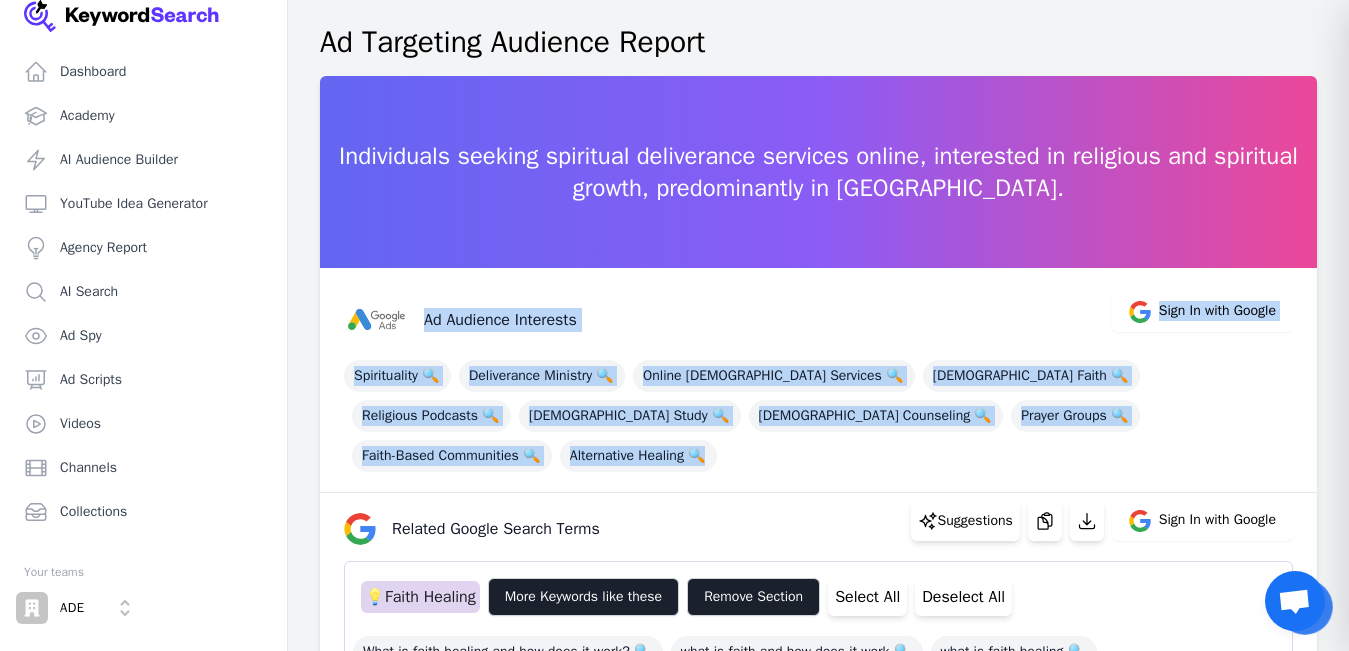 drag, startPoint x: 1237, startPoint y: 442, endPoint x: 427, endPoint y: 325, distance: 818.4064 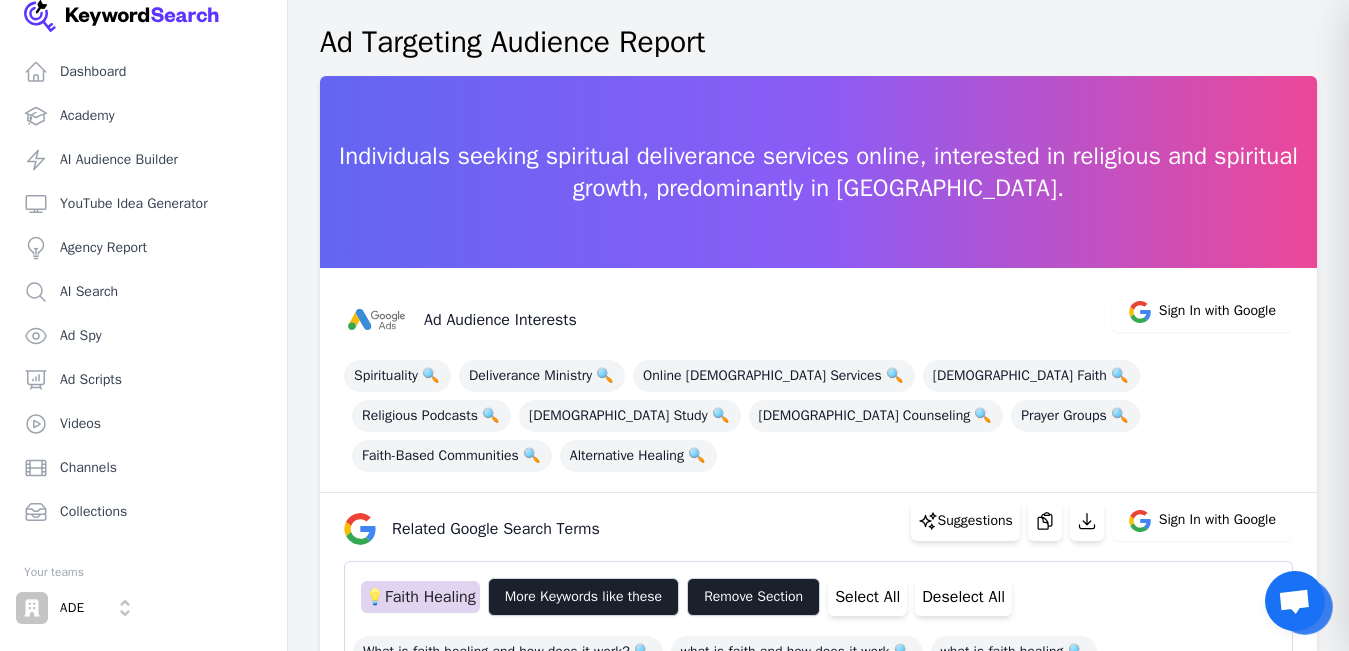 click on "What is faith healing and how does it work? 🔍 what is faith and how does it work 🔍 what is faith healing 🔍 what is faith healing in the bible 🔍 what is the relationship between faith and healing 🔍 what role does faith play in healing 🔍" at bounding box center [818, 690] 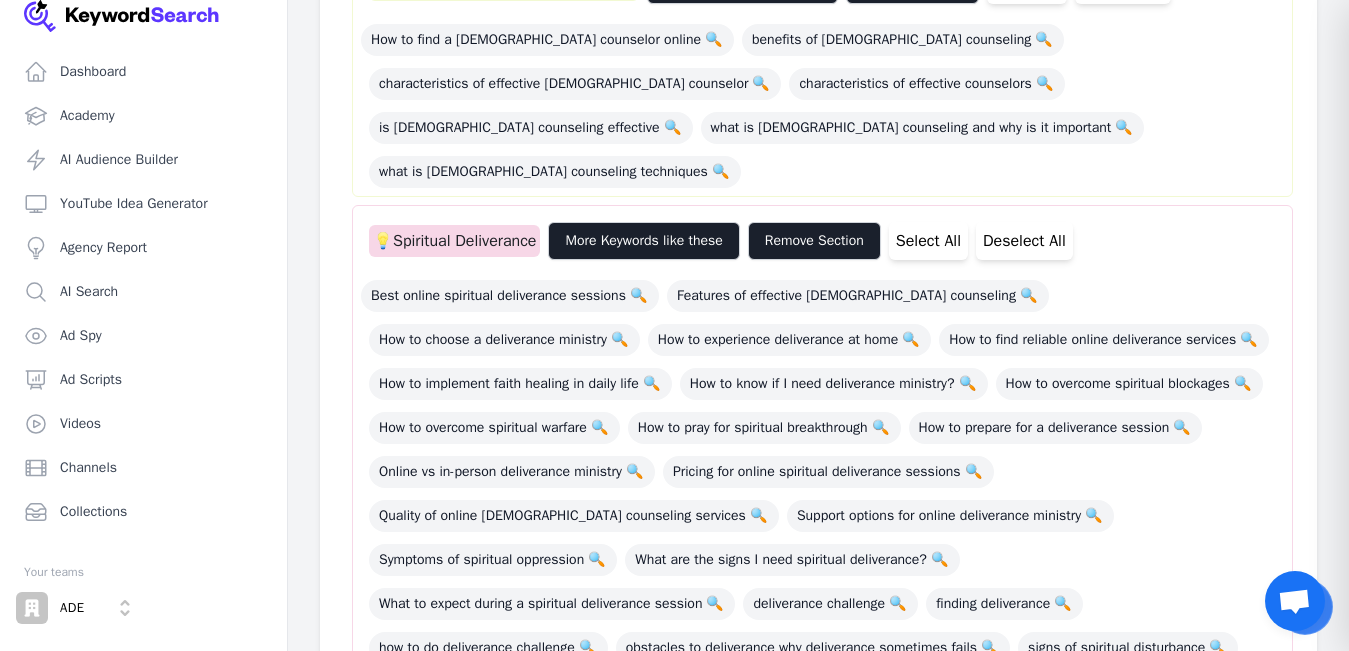 scroll, scrollTop: 1369, scrollLeft: 0, axis: vertical 